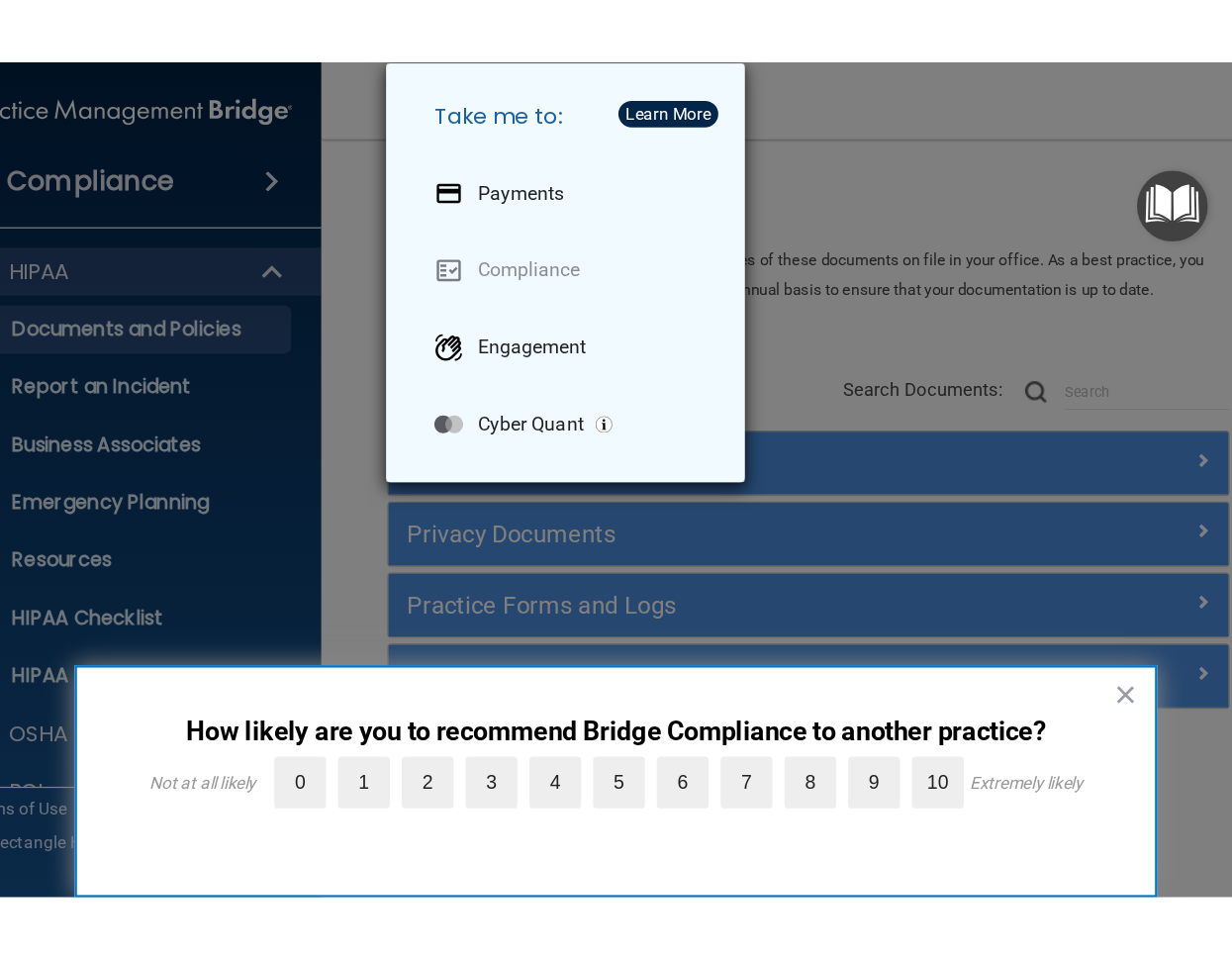 scroll, scrollTop: 0, scrollLeft: 0, axis: both 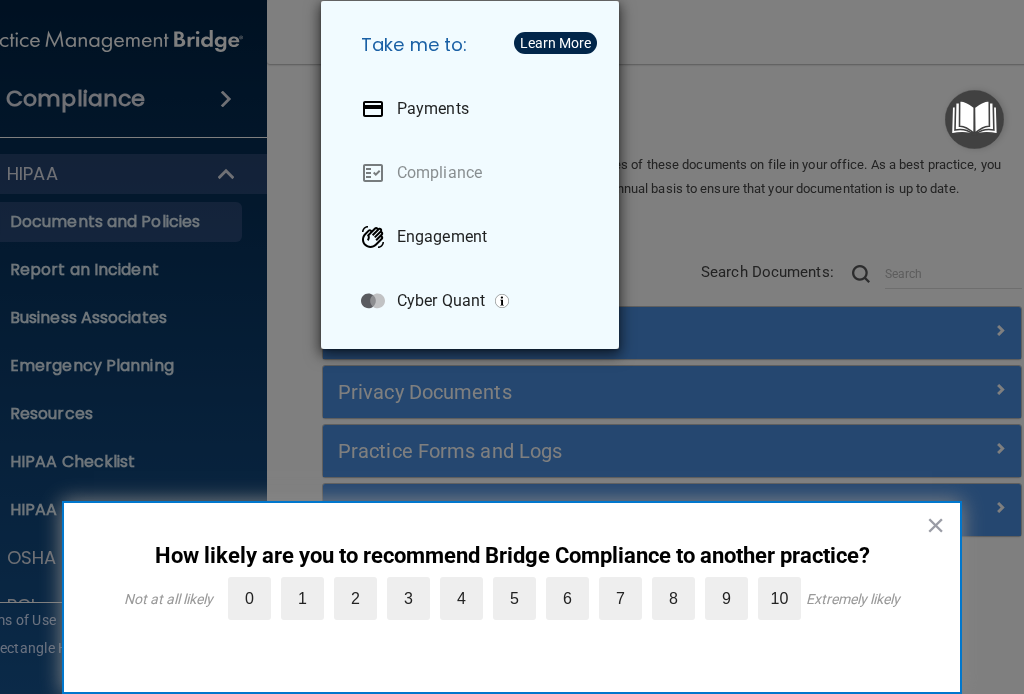click on "Take me to:             Payments                   Compliance                     Engagement                     Cyber Quant" at bounding box center [512, 347] 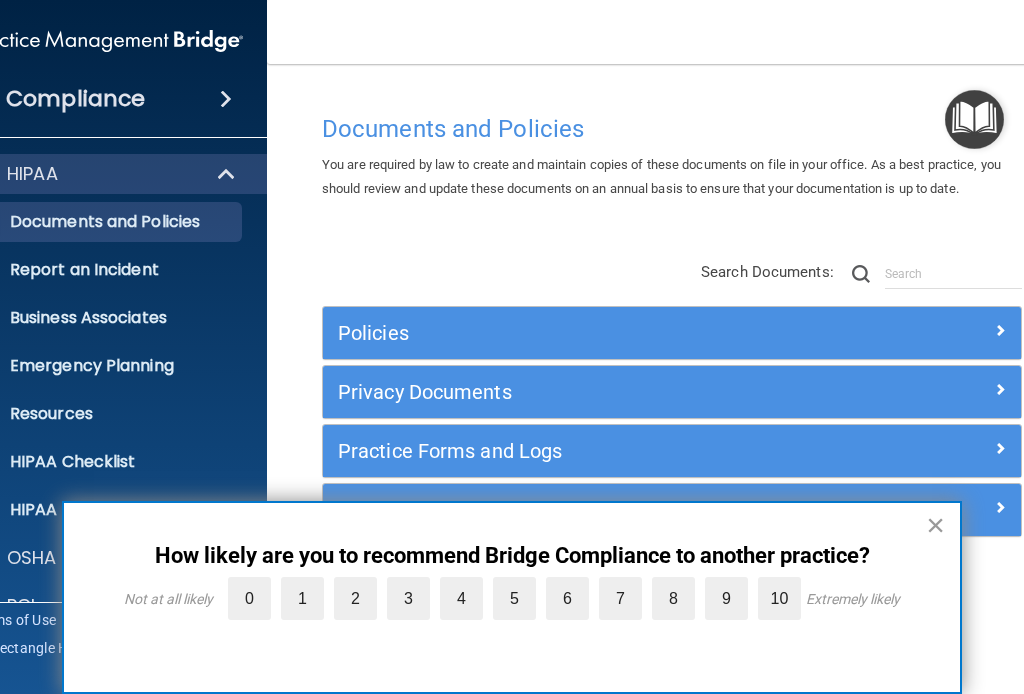 click on "×" at bounding box center [935, 525] 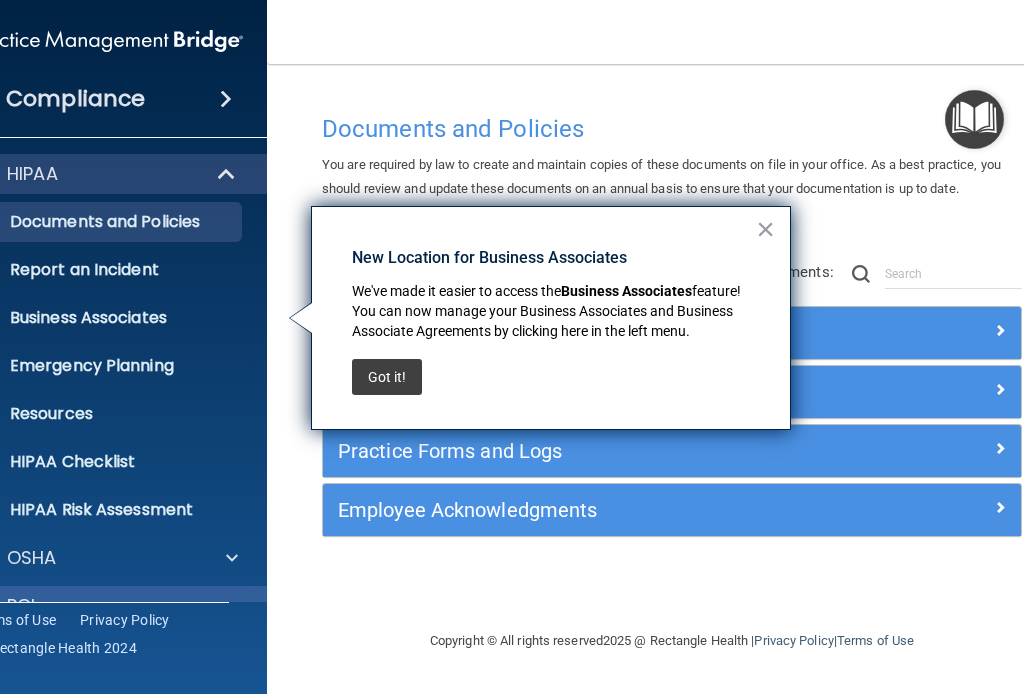 click on "PCI" at bounding box center [107, 606] 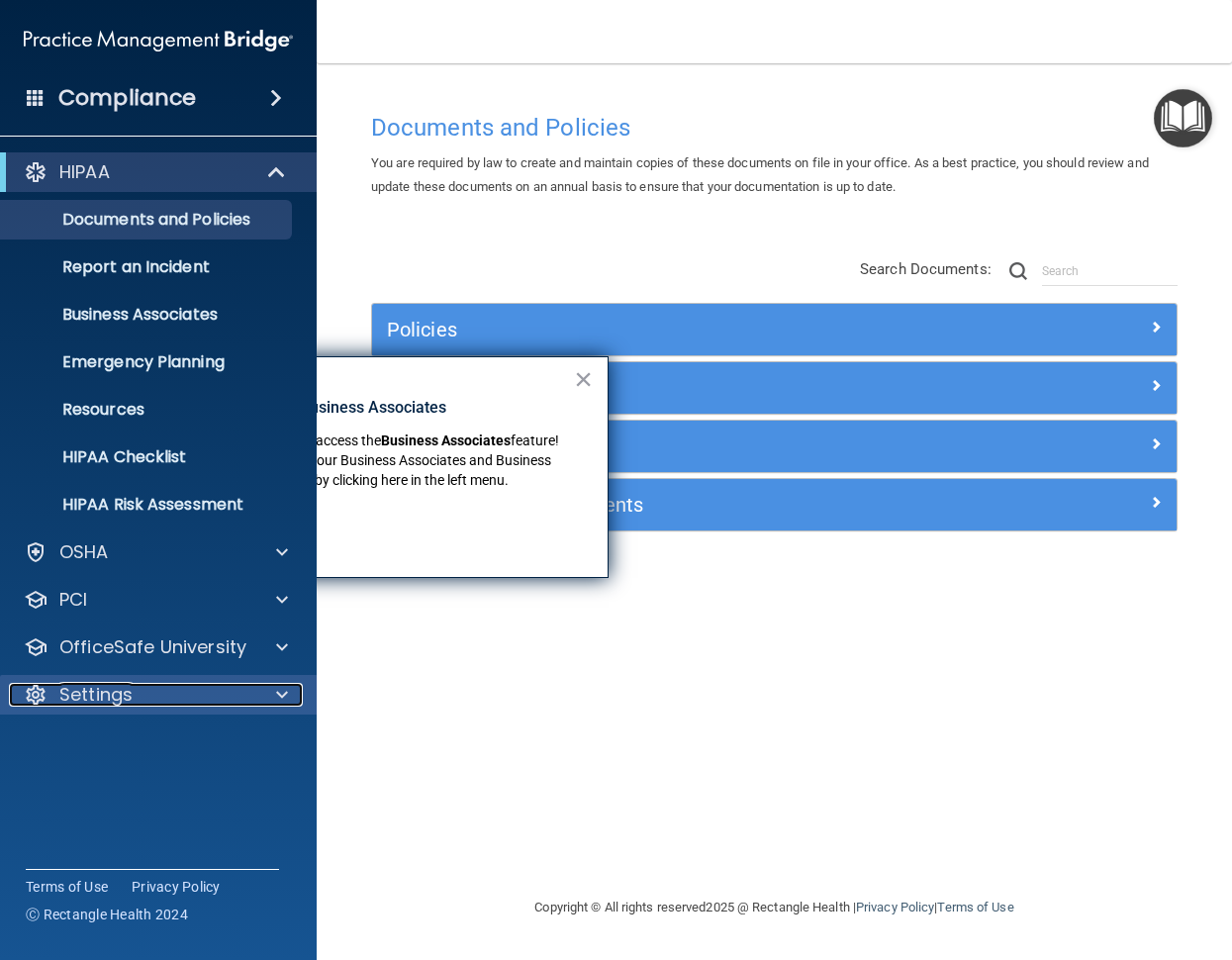 click on "Settings" at bounding box center (132, 695) 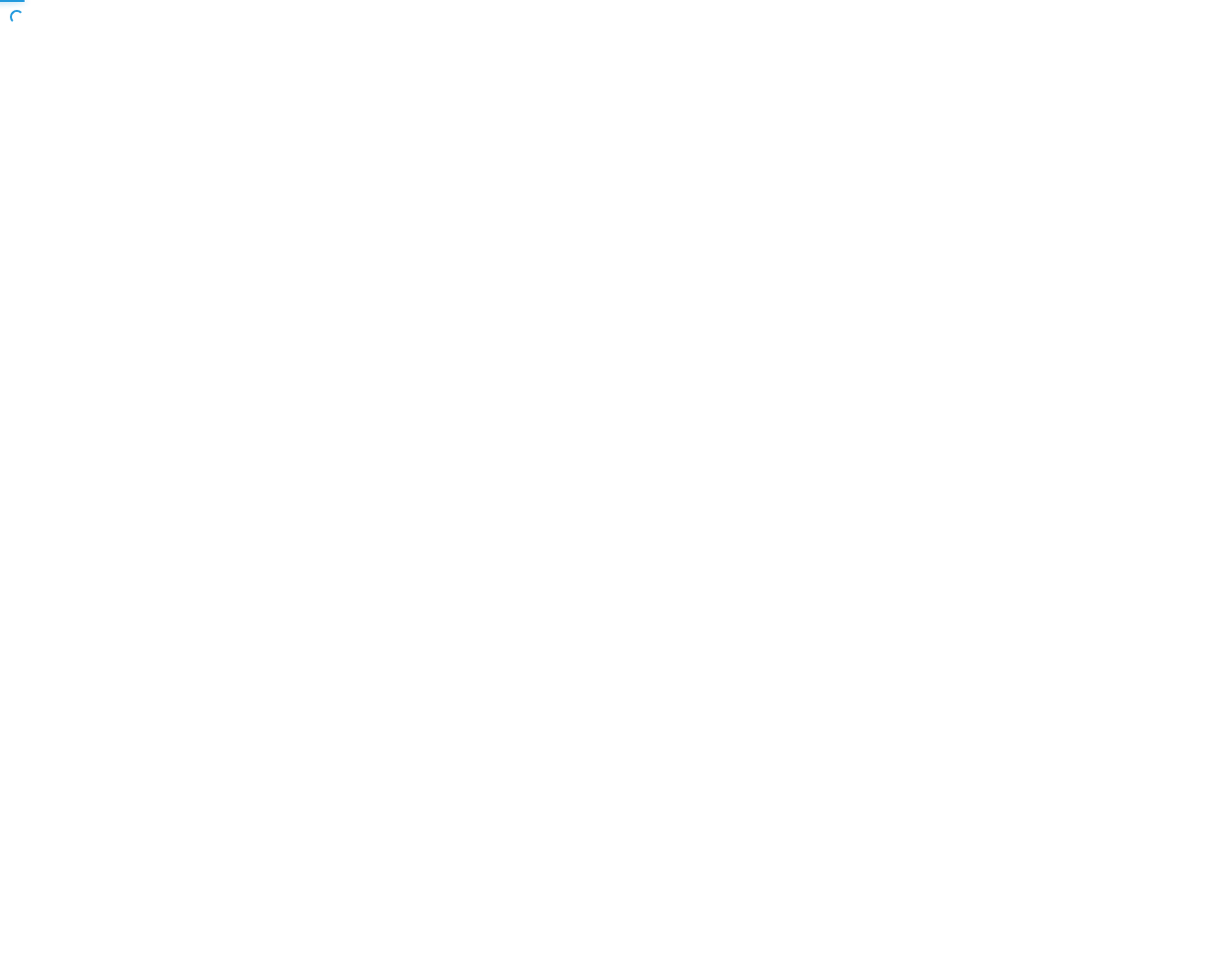 scroll, scrollTop: 0, scrollLeft: 0, axis: both 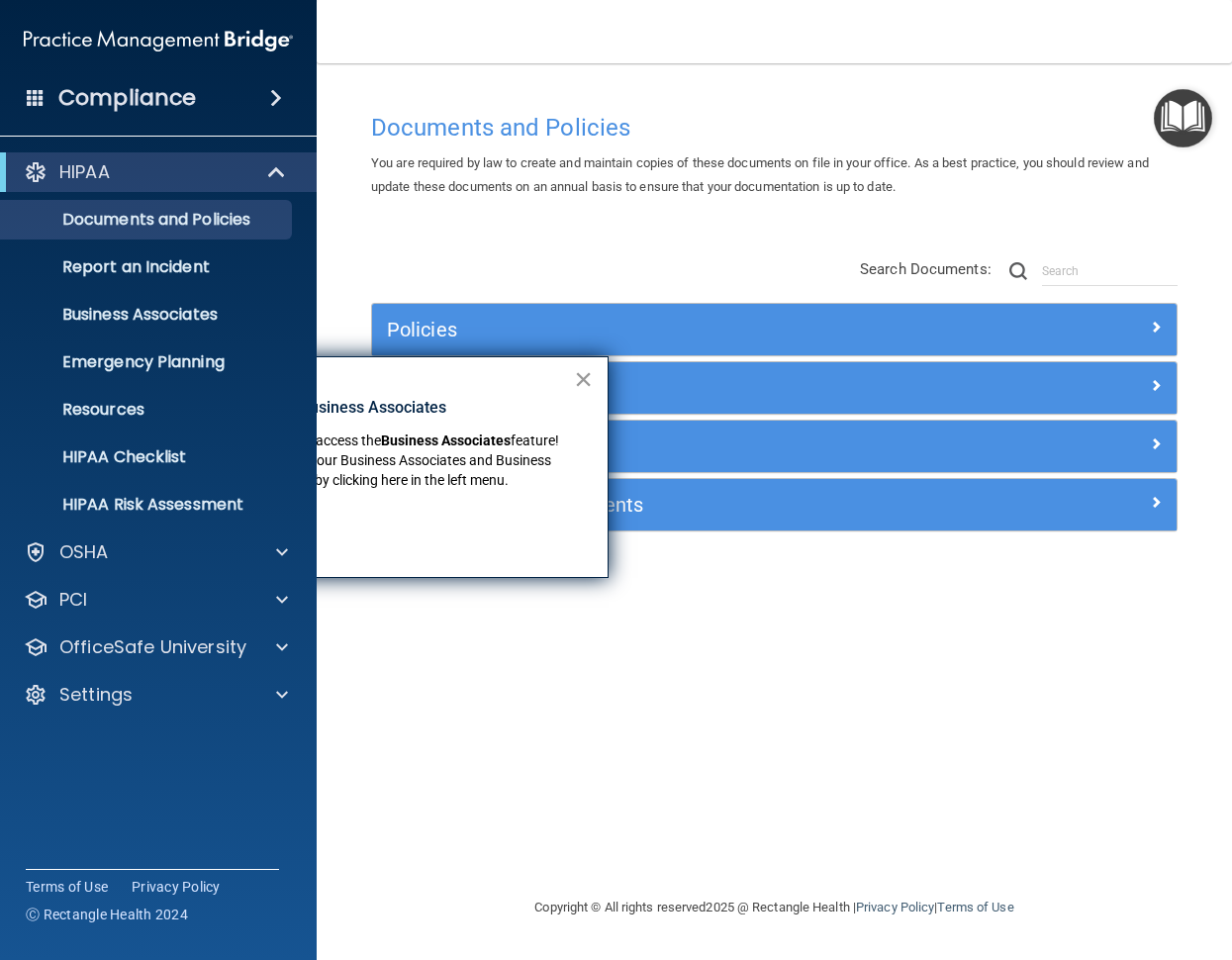 click on "×" at bounding box center (583, 379) 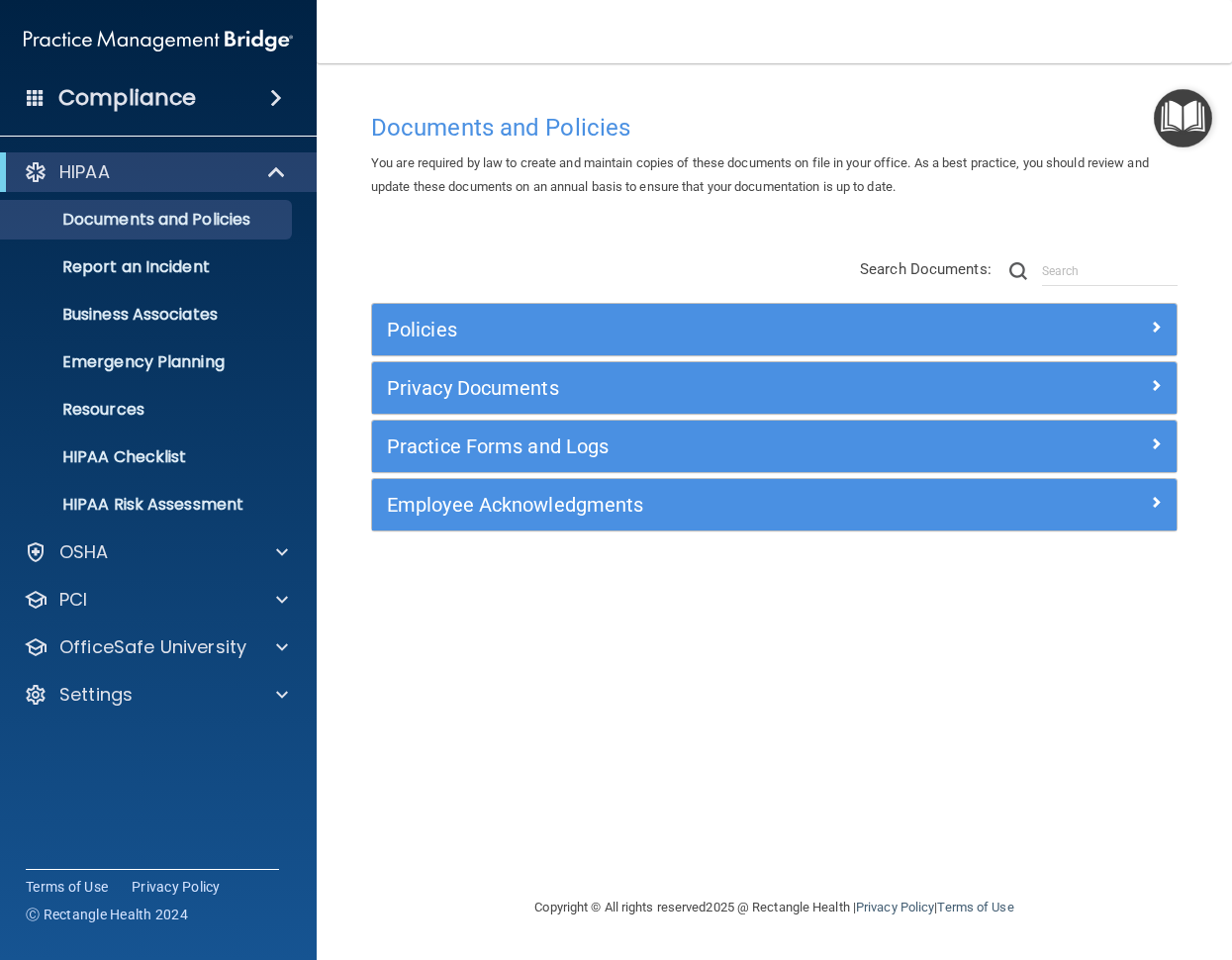 click on "Compliance" at bounding box center (127, 98) 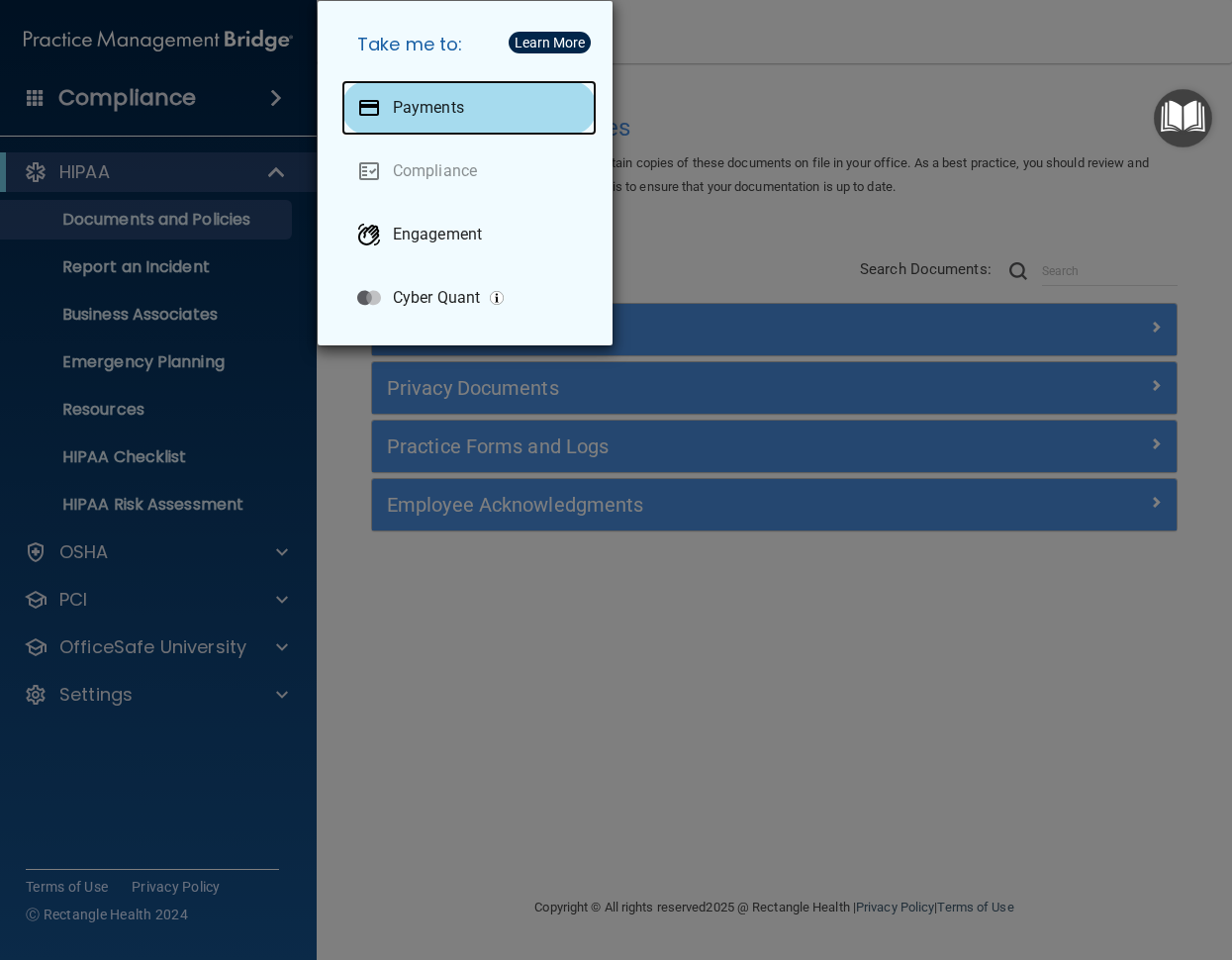click on "Payments" at bounding box center (428, 108) 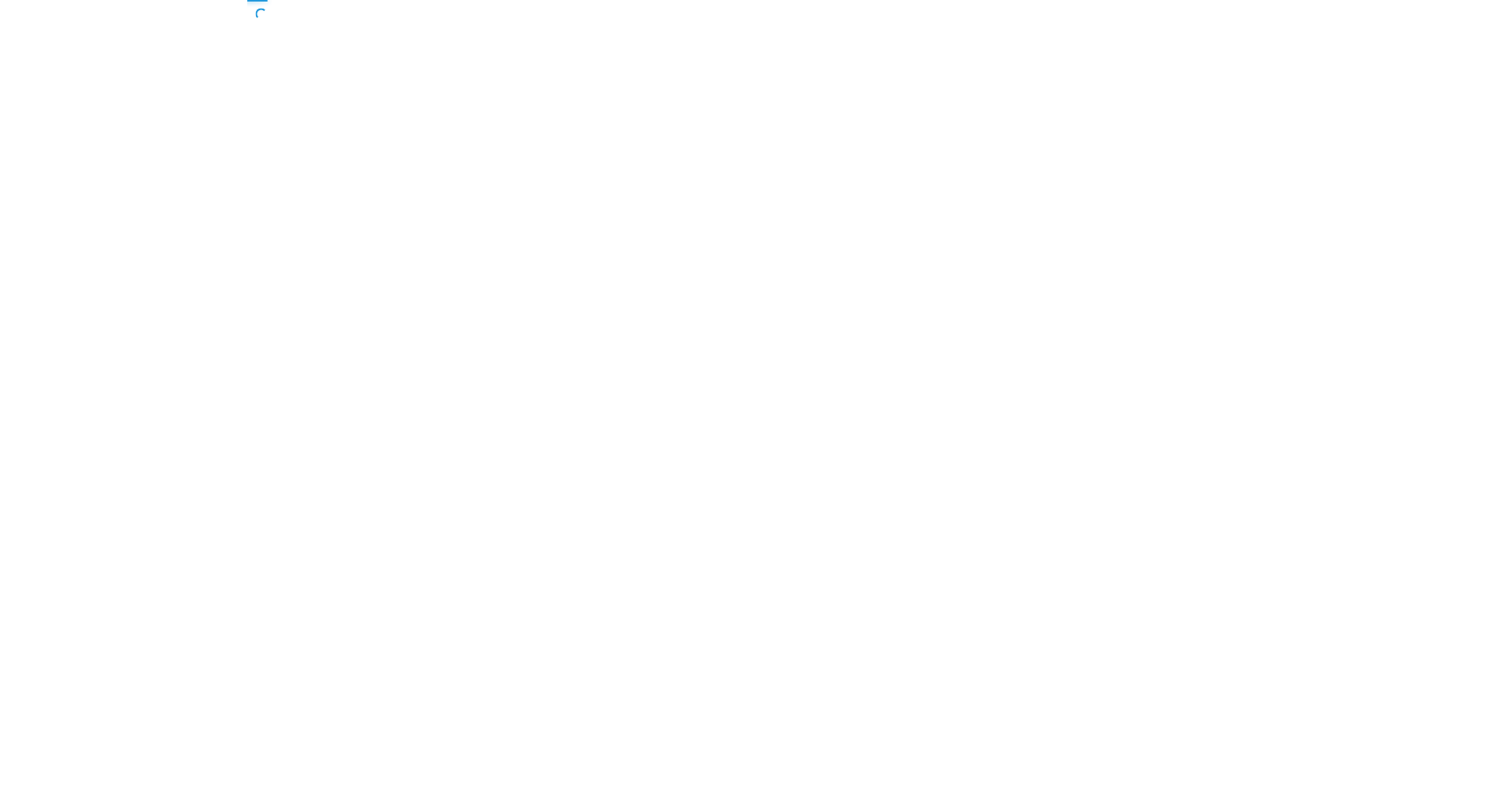 scroll, scrollTop: 0, scrollLeft: 0, axis: both 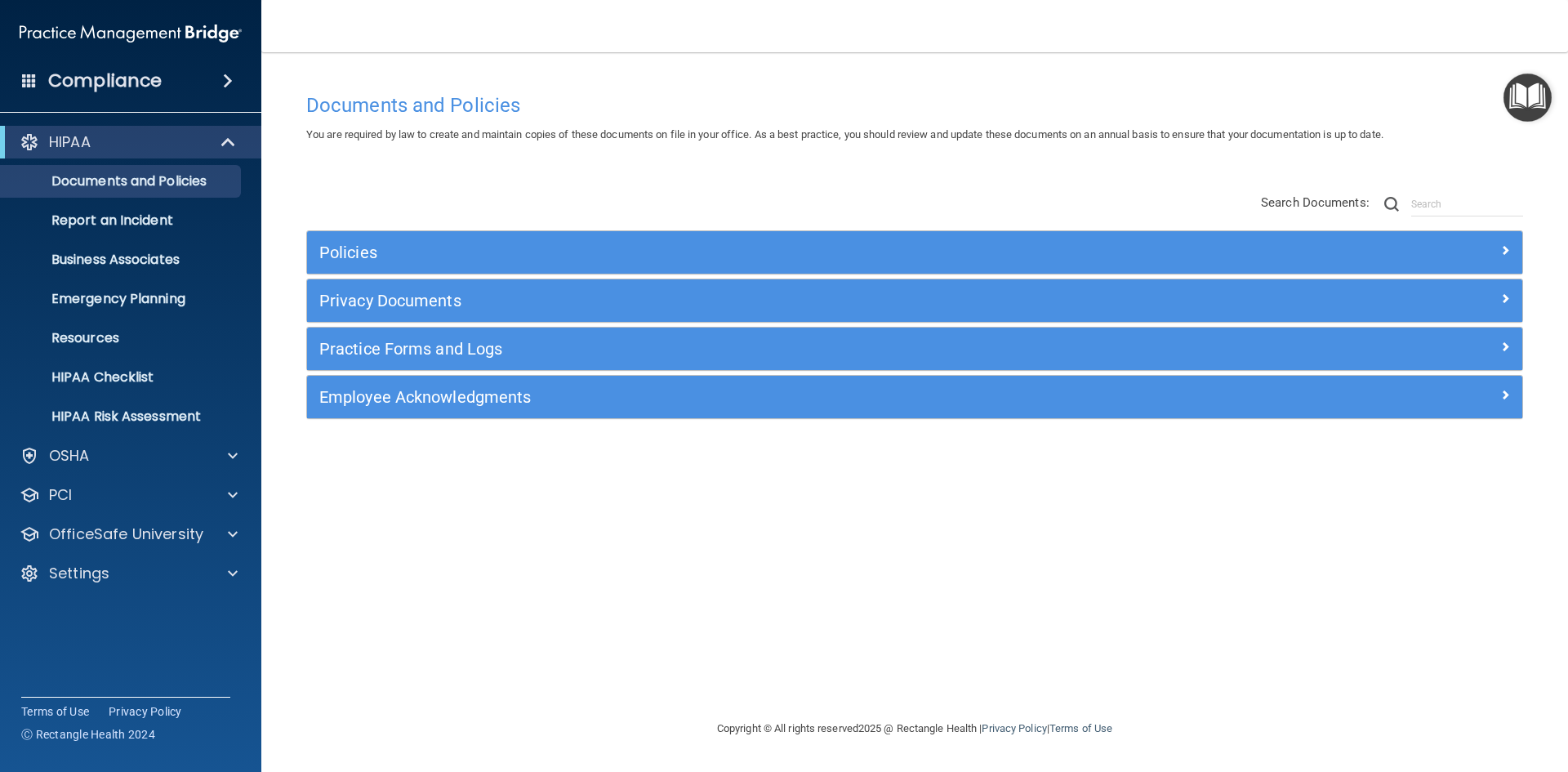 click on "Compliance" at bounding box center [131, 81] 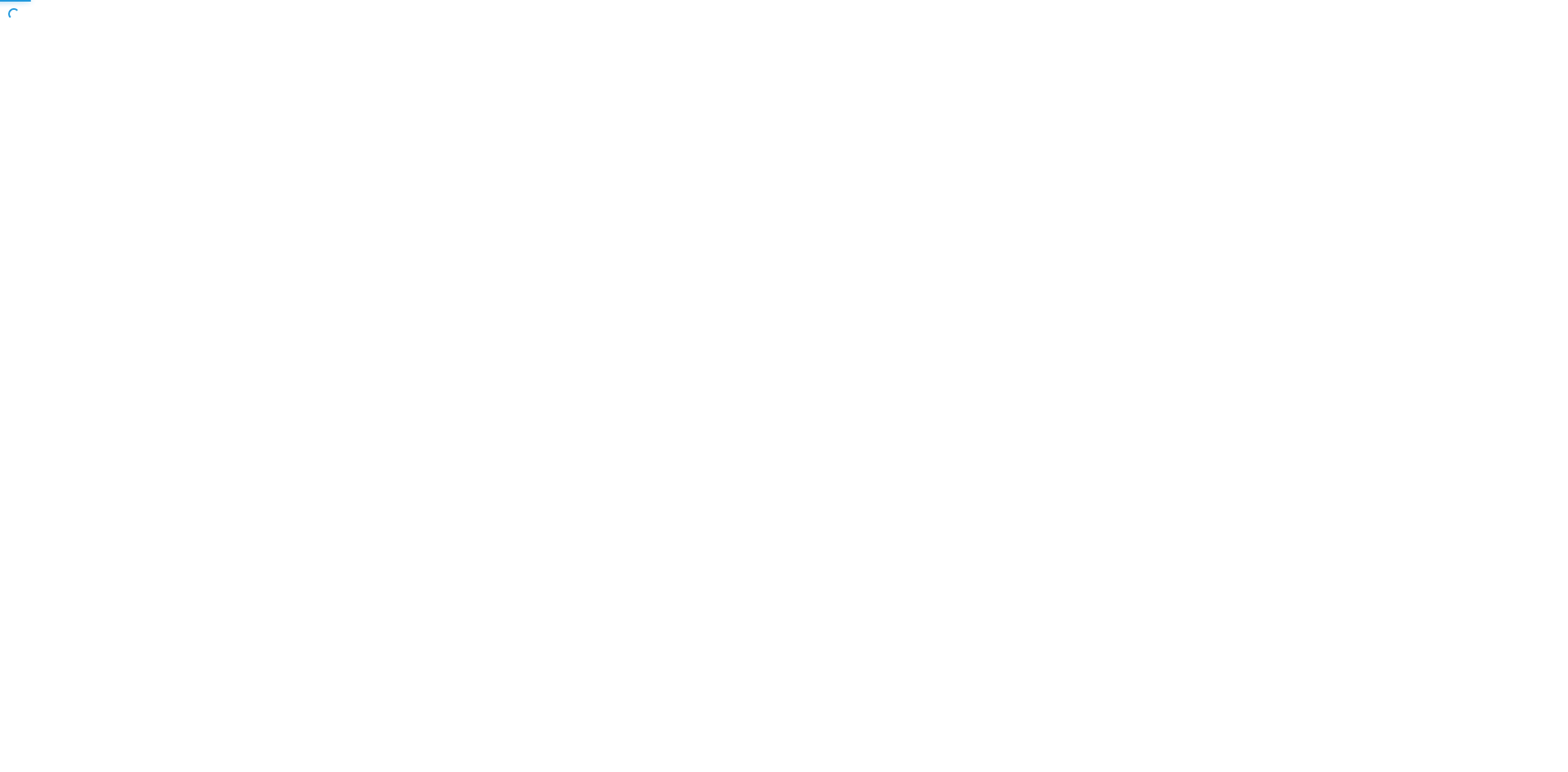 scroll, scrollTop: 0, scrollLeft: 0, axis: both 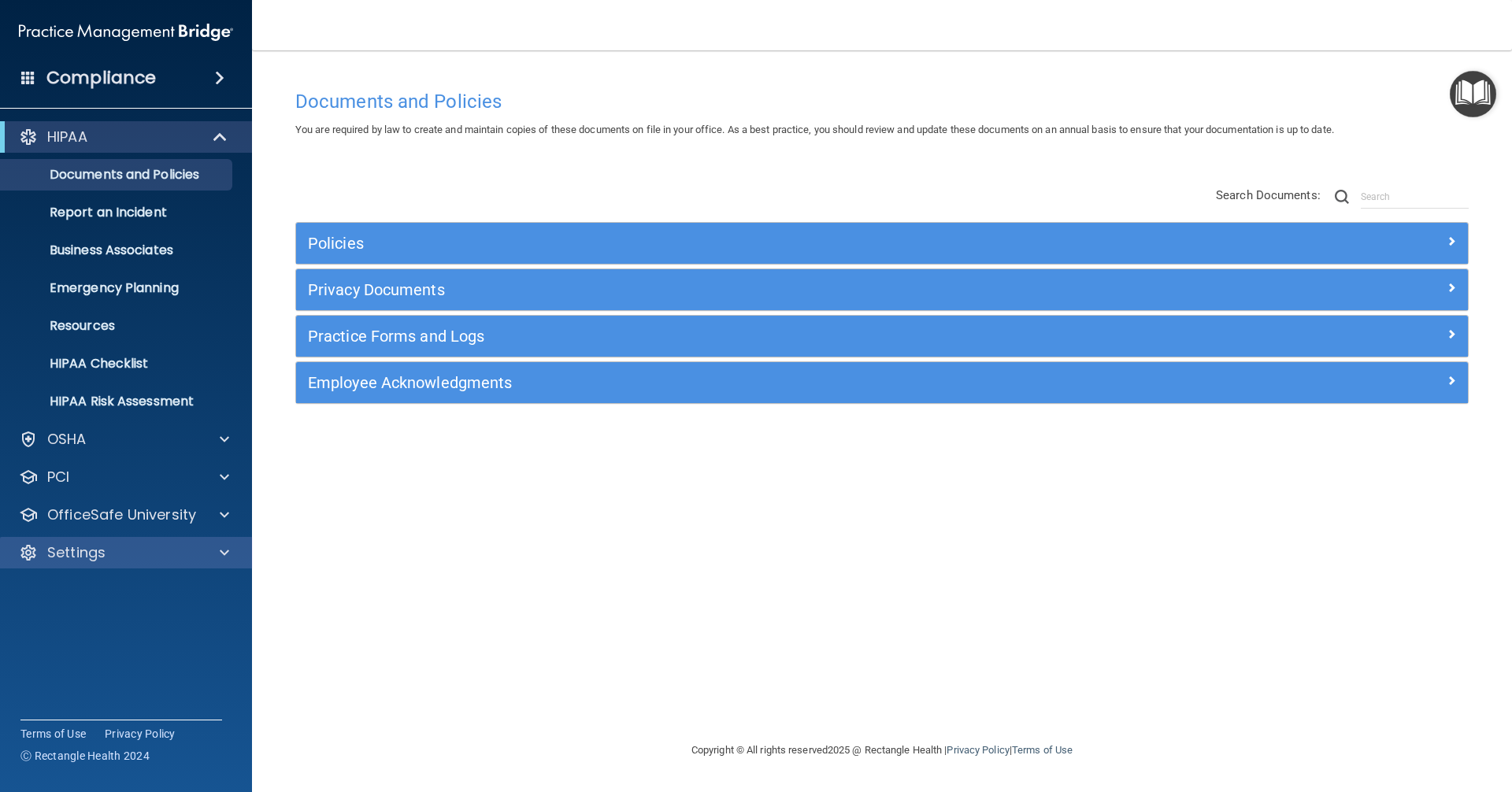 click on "Settings" at bounding box center (126, 553) 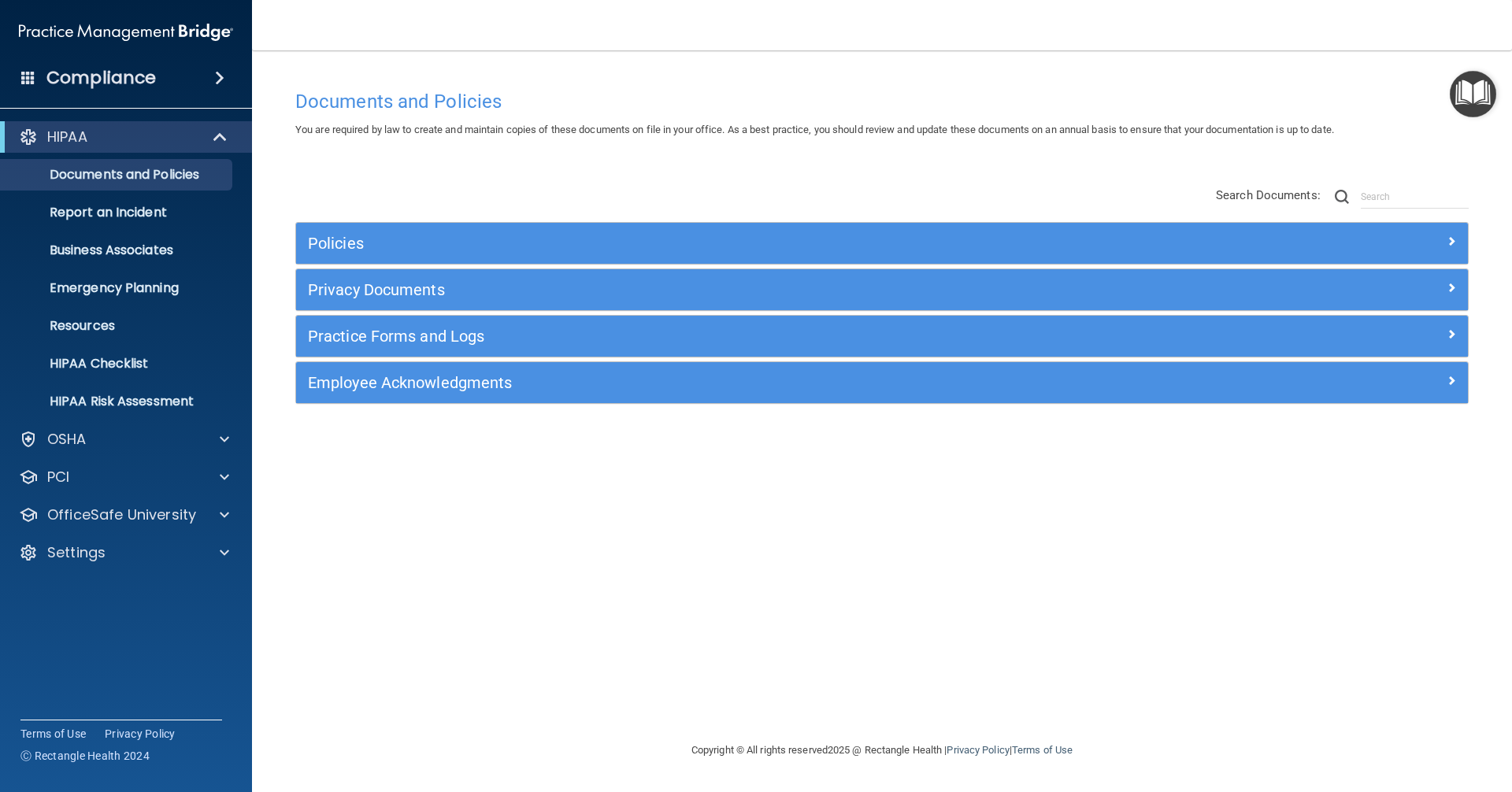 click on "Compliance" at bounding box center (101, 78) 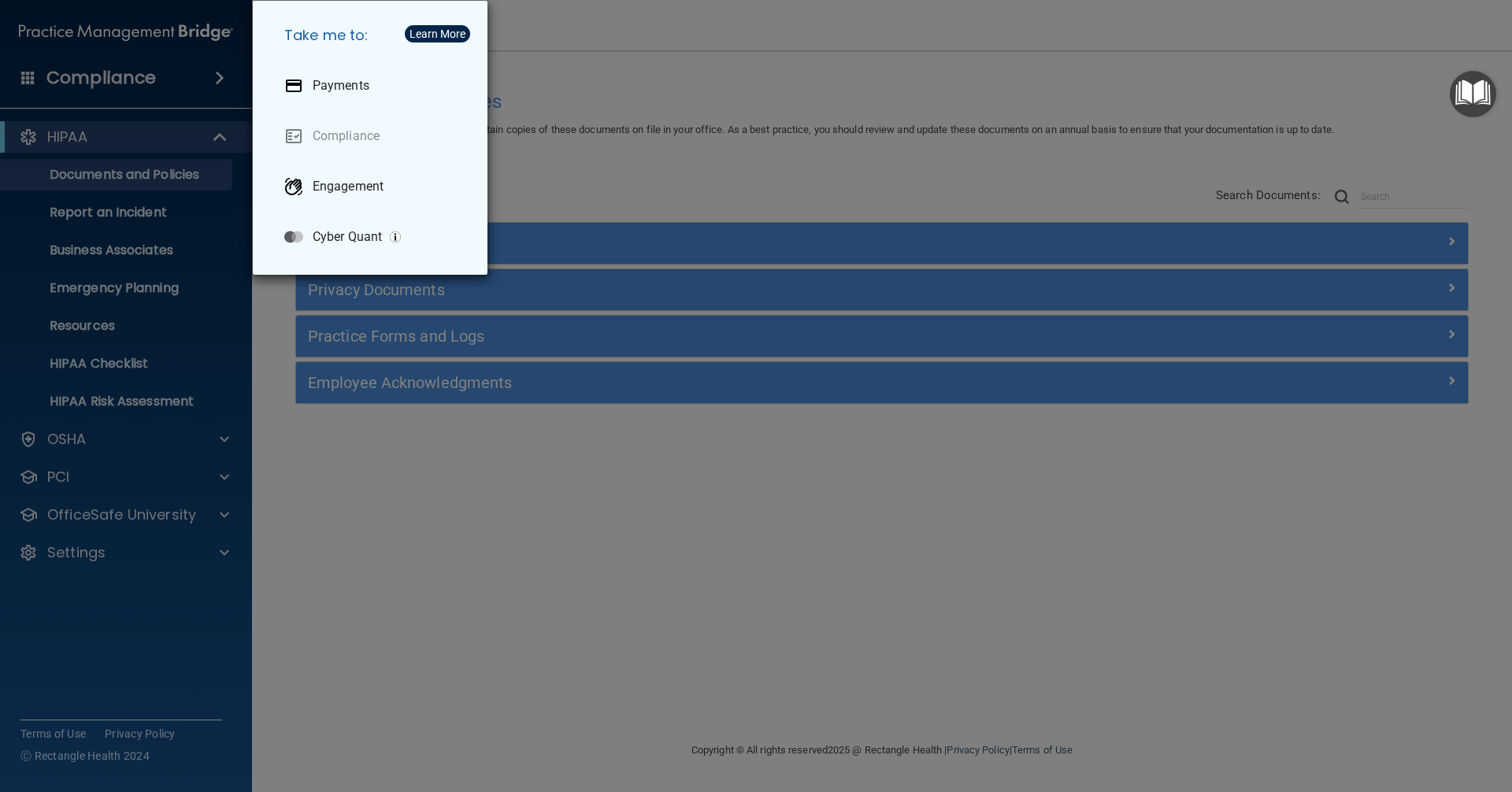 click on "Take me to:             Payments                   Compliance                     Engagement                     Cyber Quant" at bounding box center [756, 396] 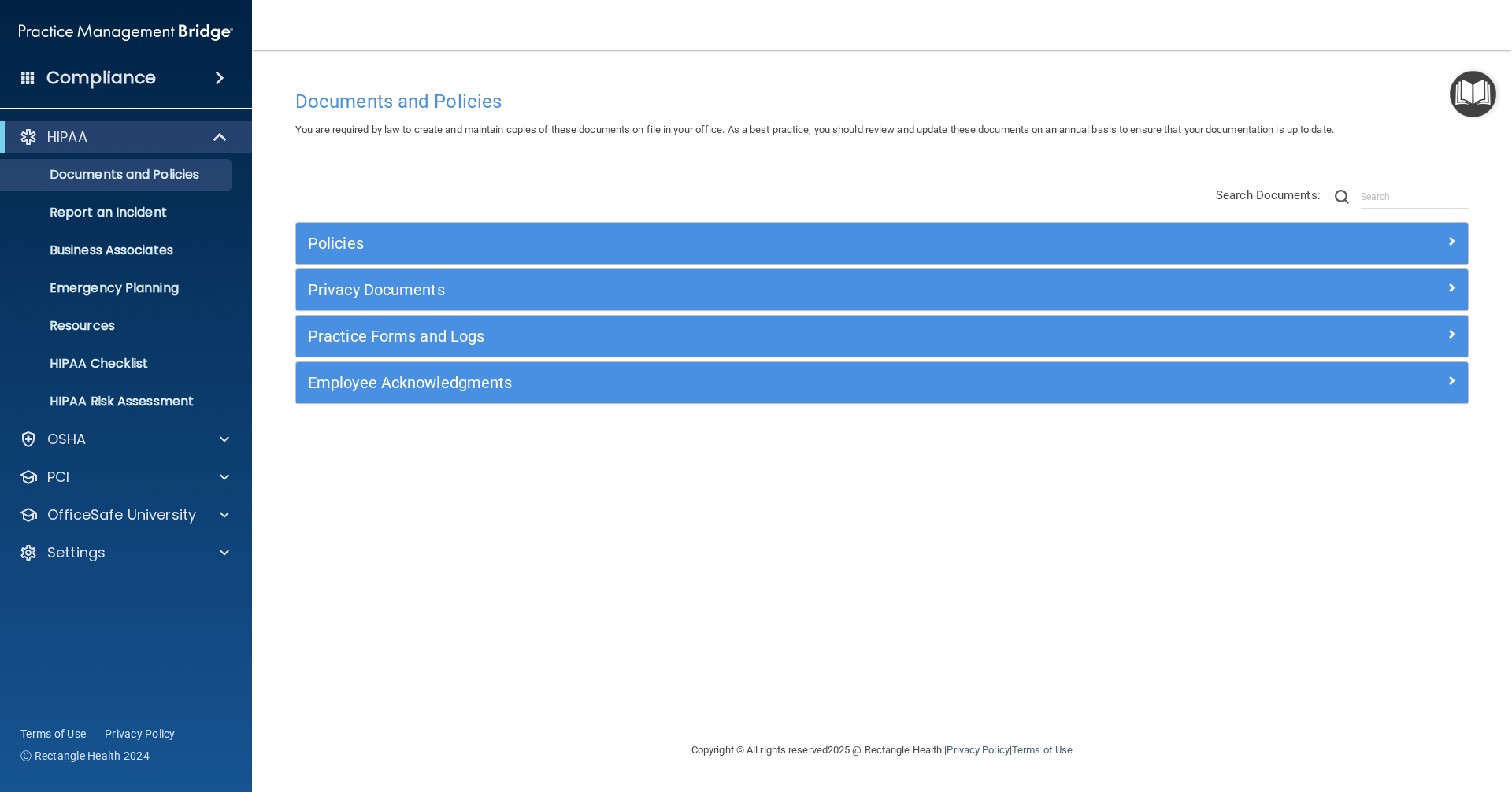 click on "Compliance" at bounding box center [101, 78] 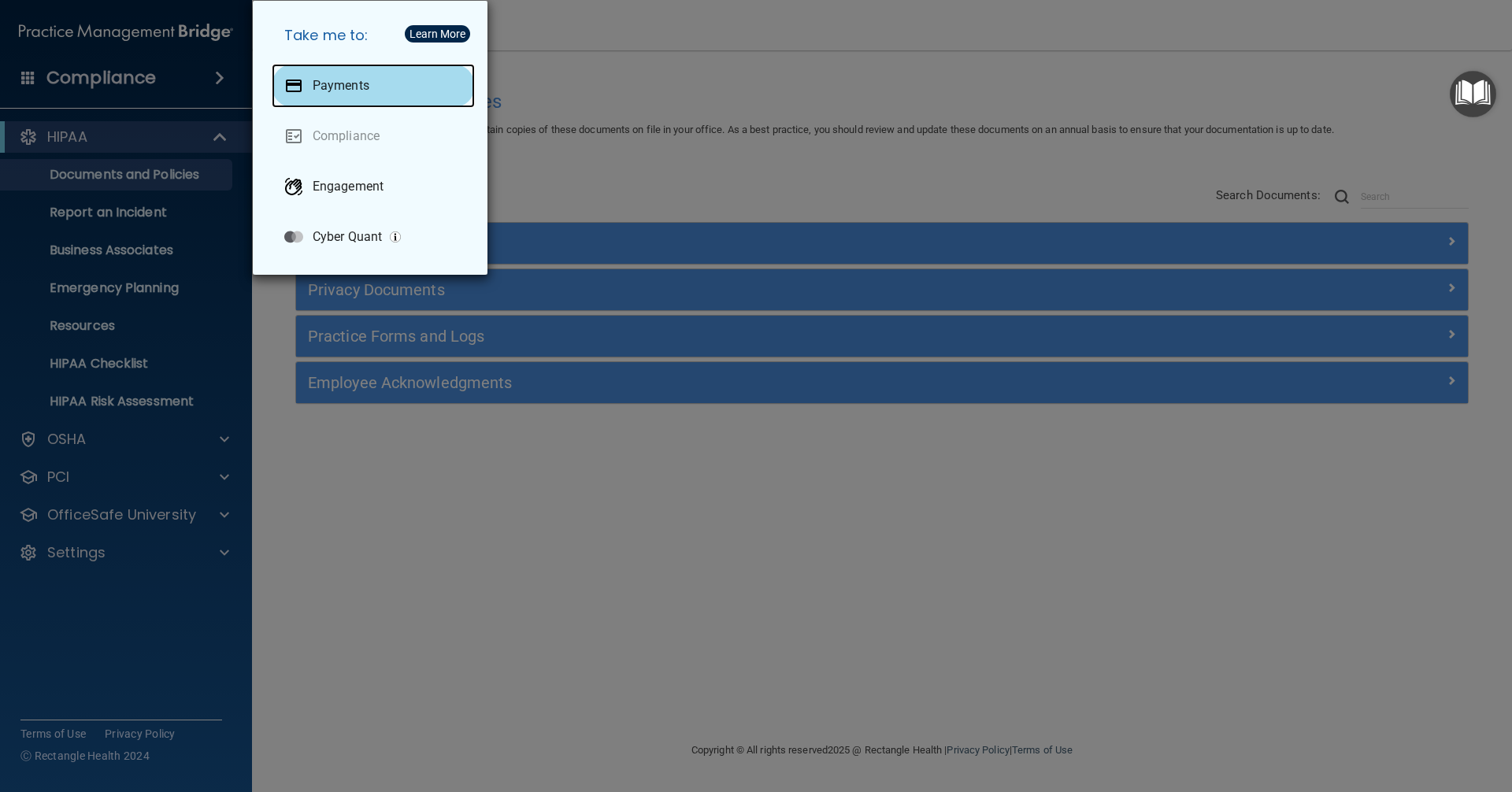 click on "Payments" at bounding box center (341, 86) 